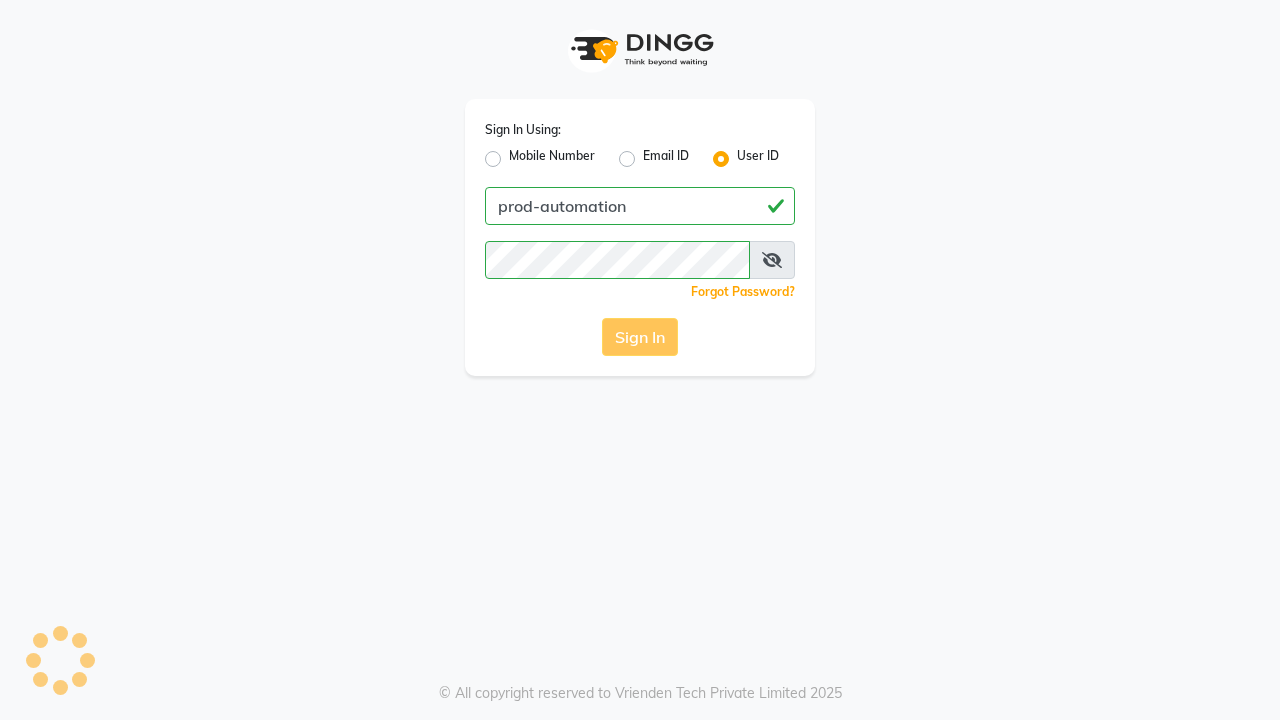 scroll, scrollTop: 0, scrollLeft: 0, axis: both 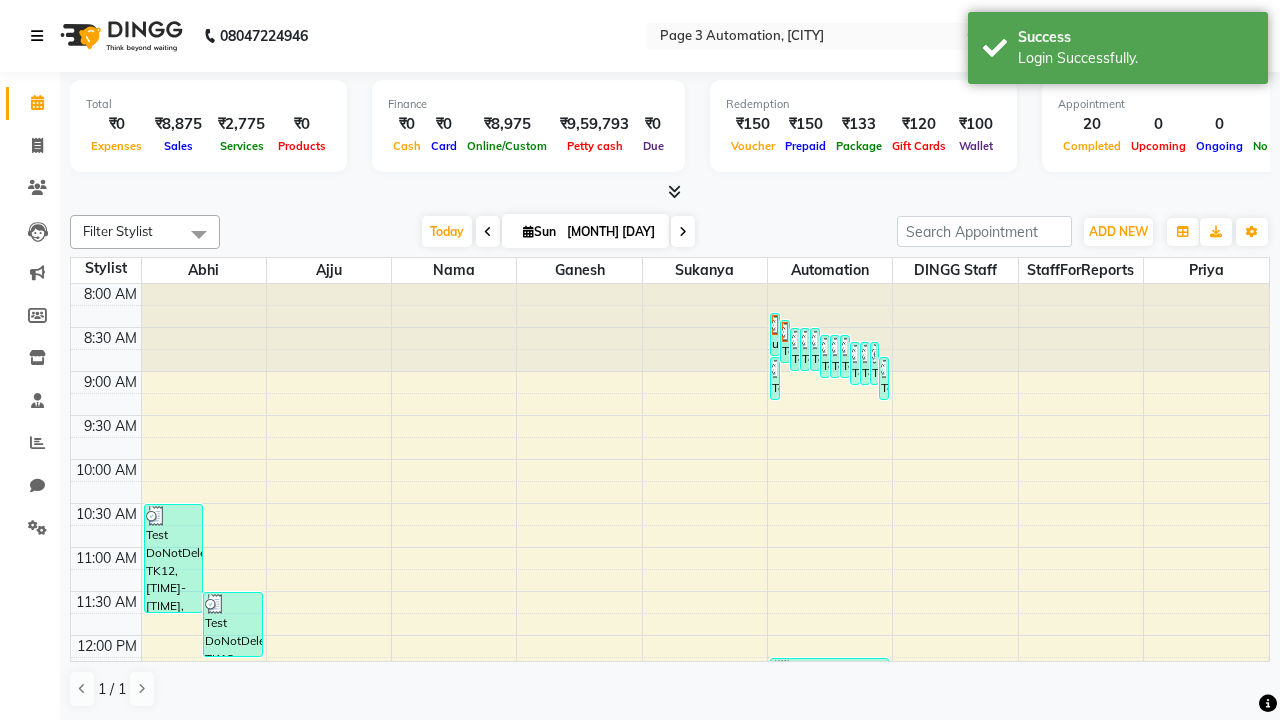 click at bounding box center [37, 36] 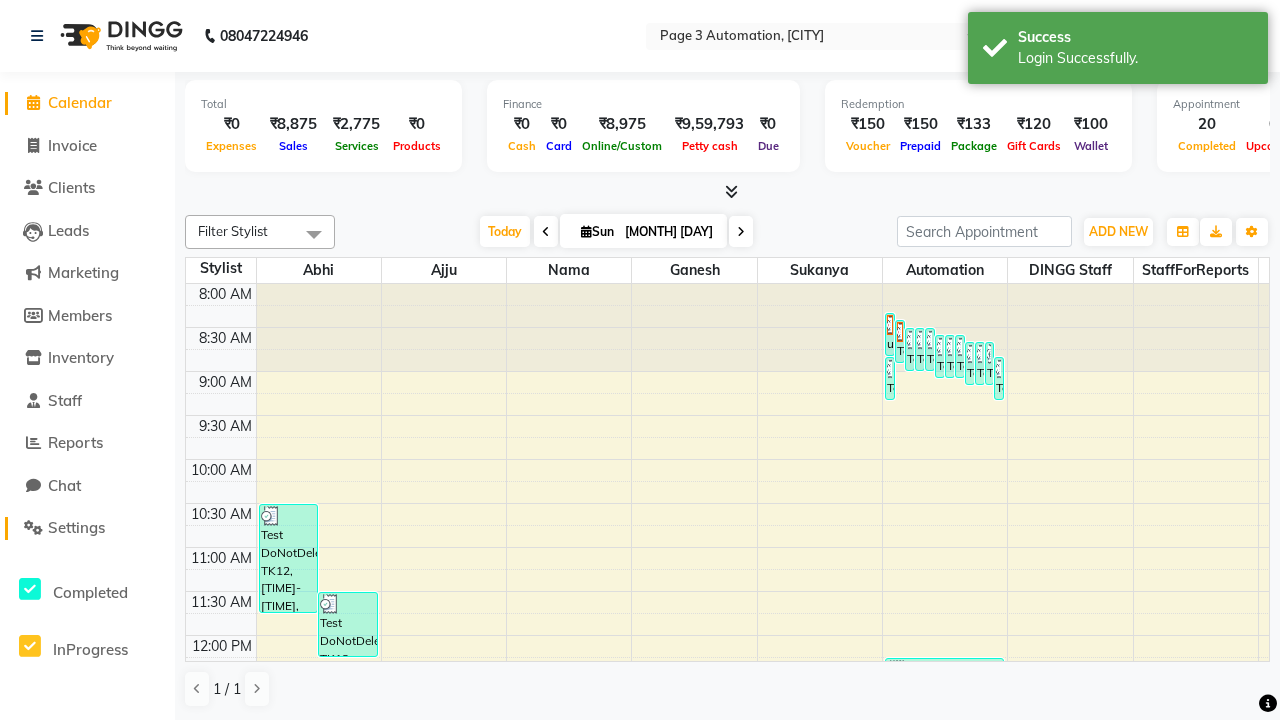 click on "Settings" 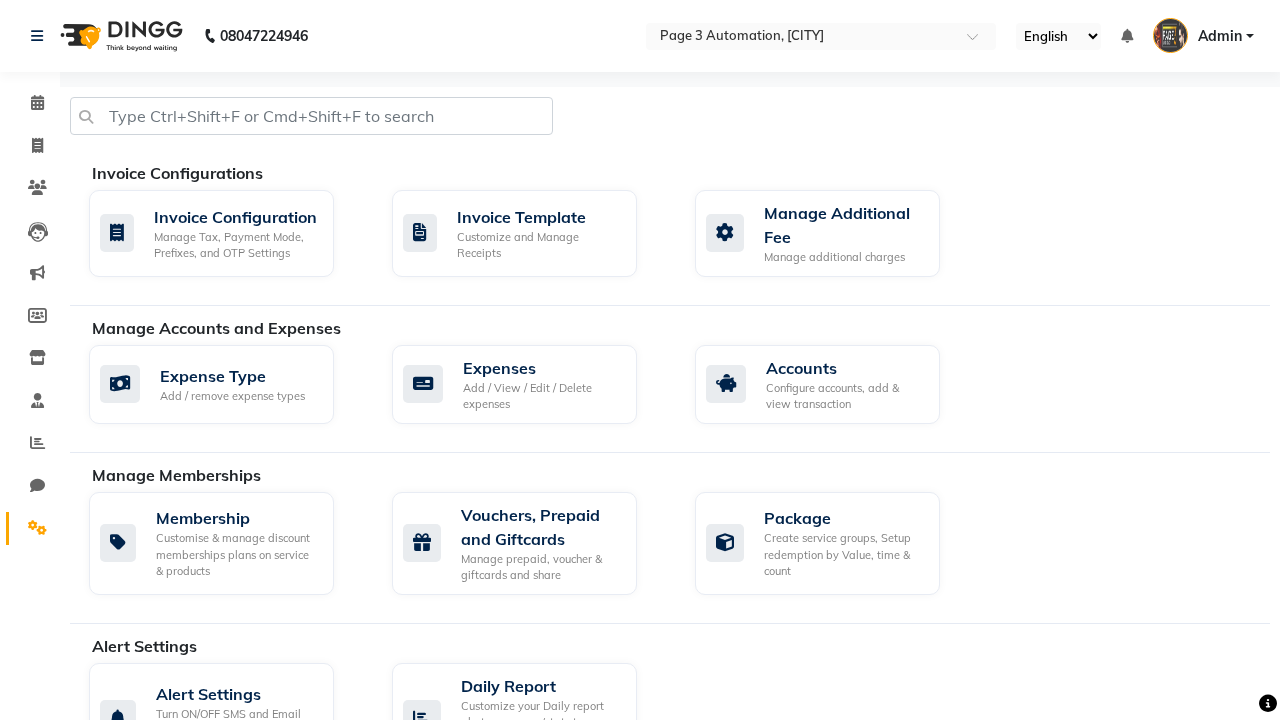 click 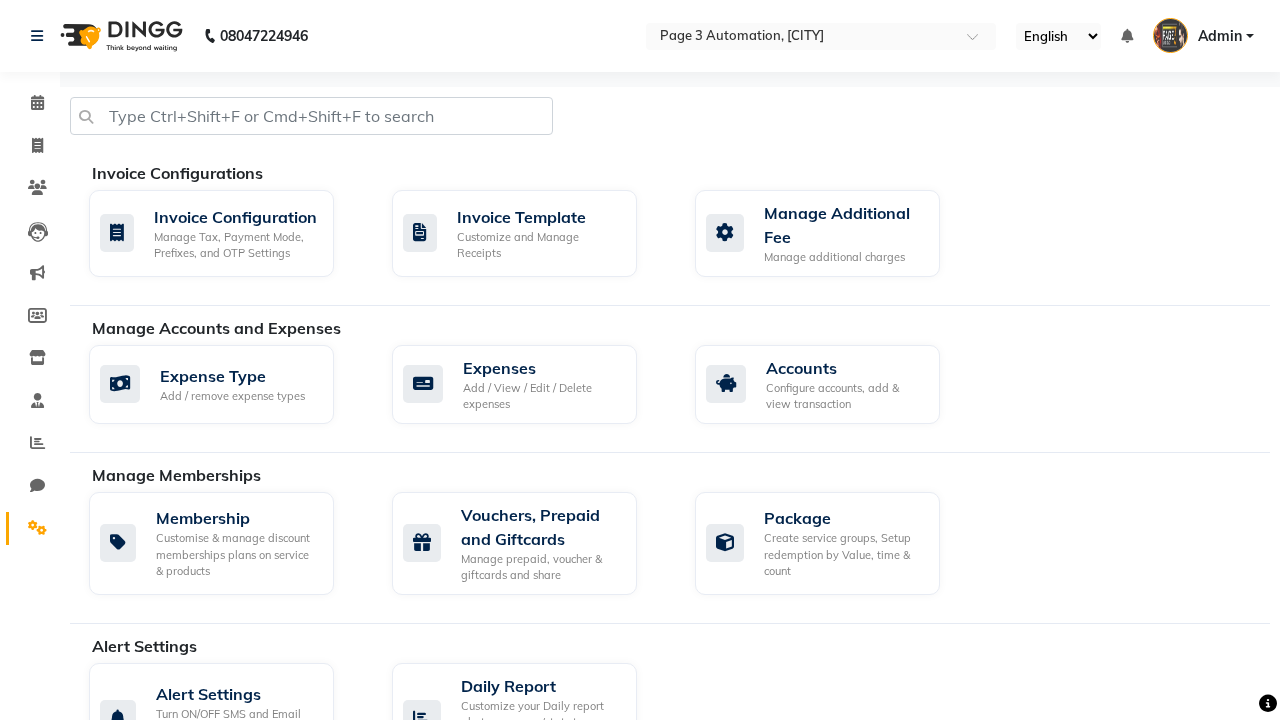 click on "Data Import" 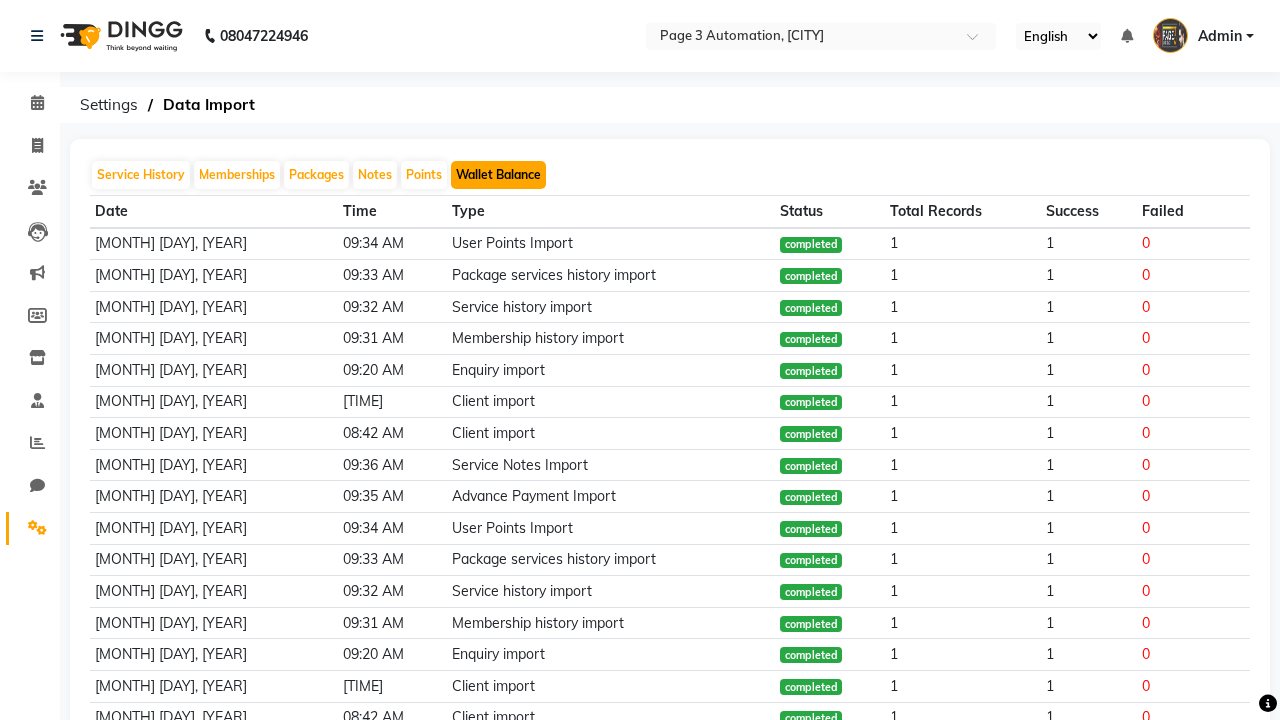 click on "Wallet Balance" 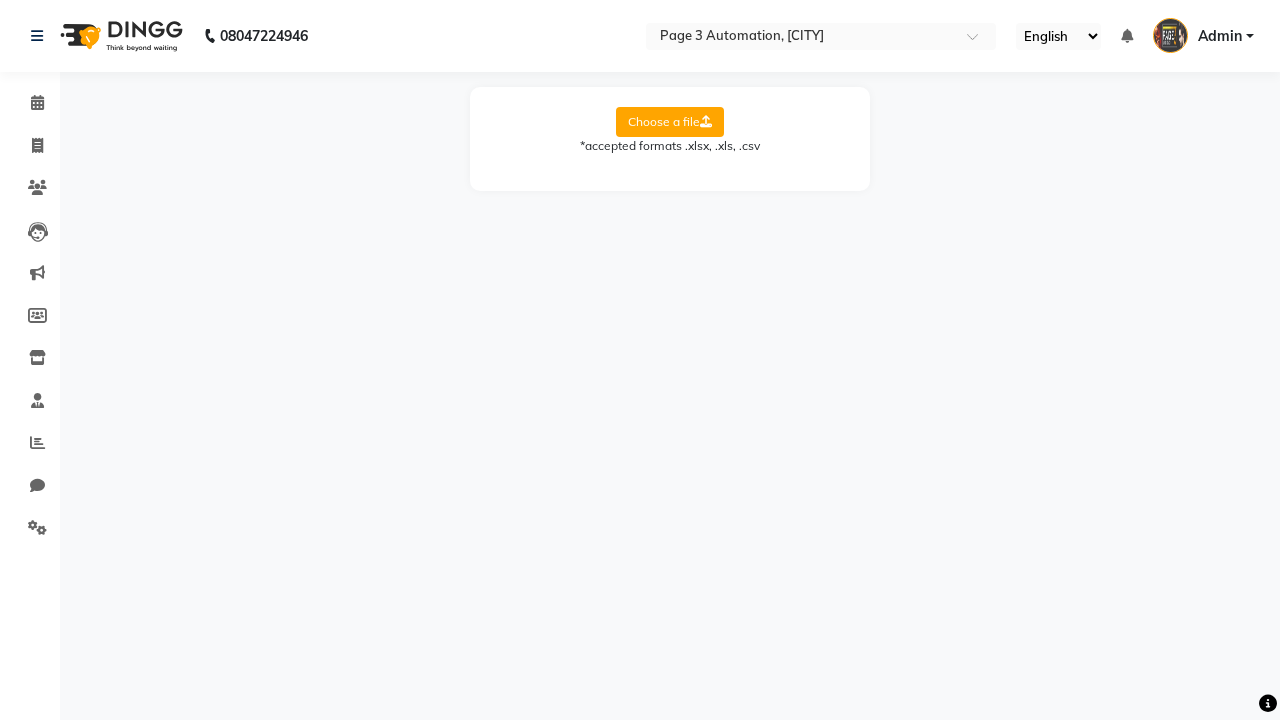 select on "Sheet1" 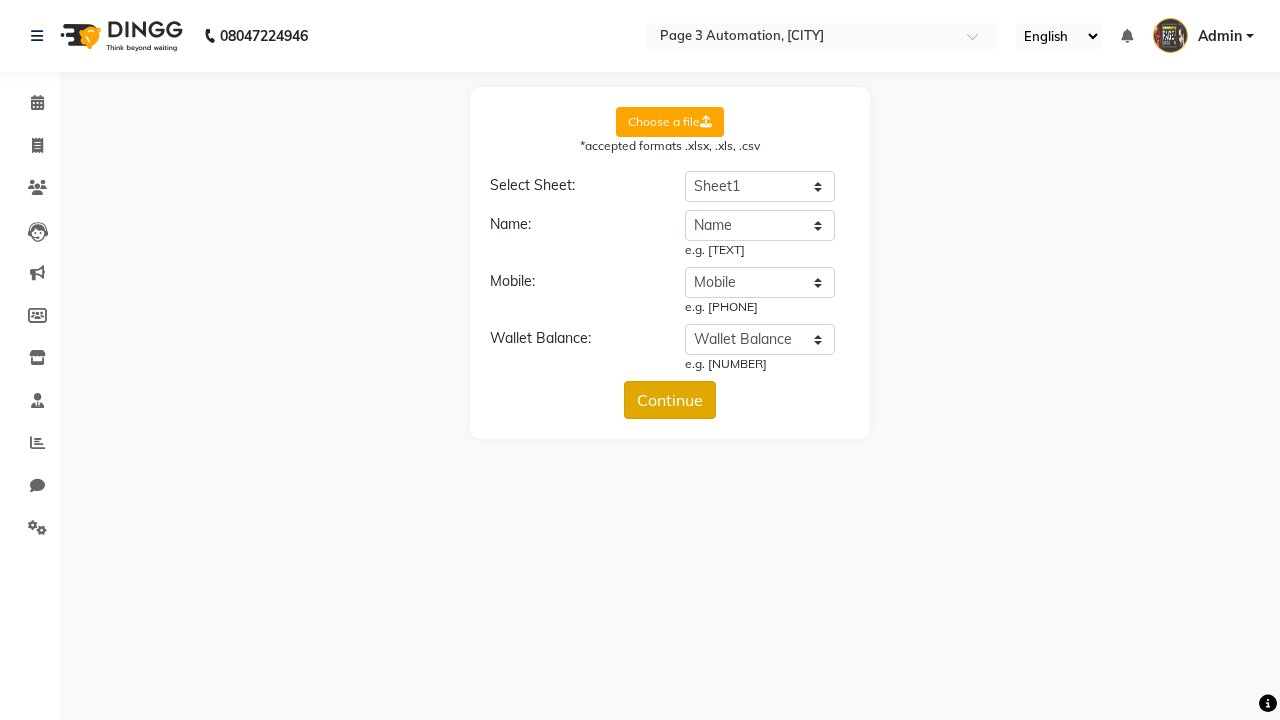click on "Continue" 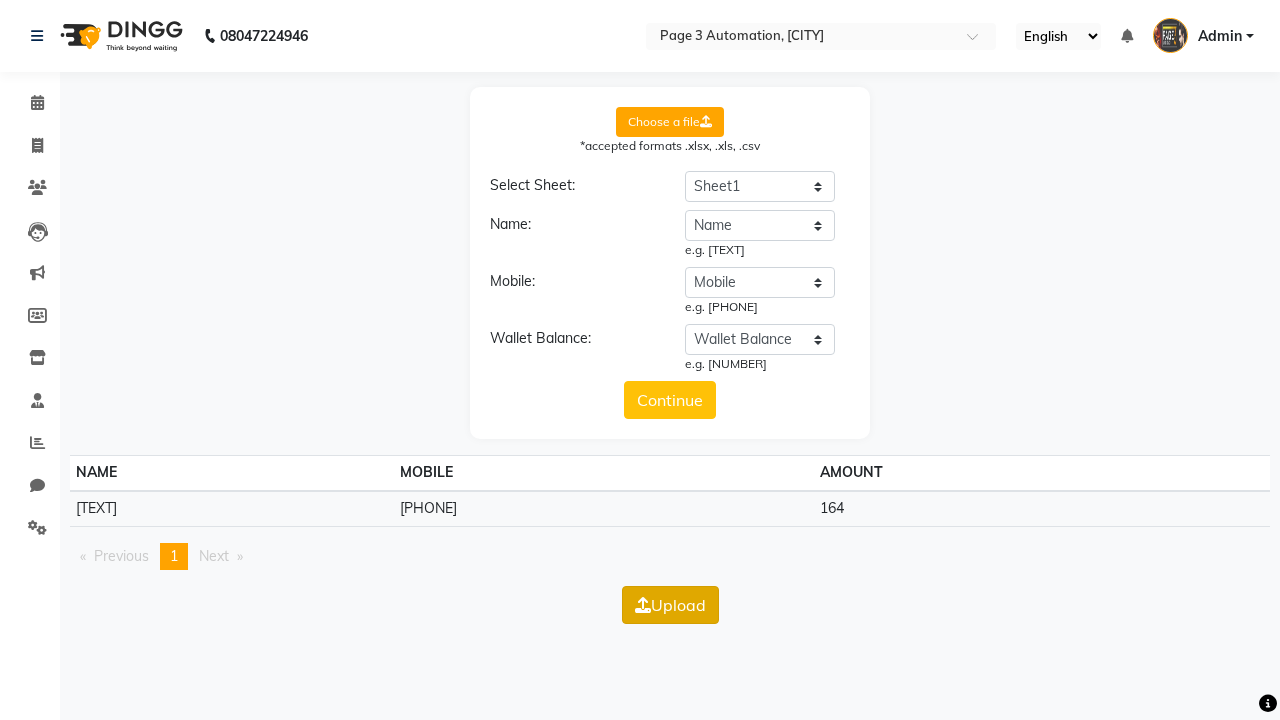click on "Upload" 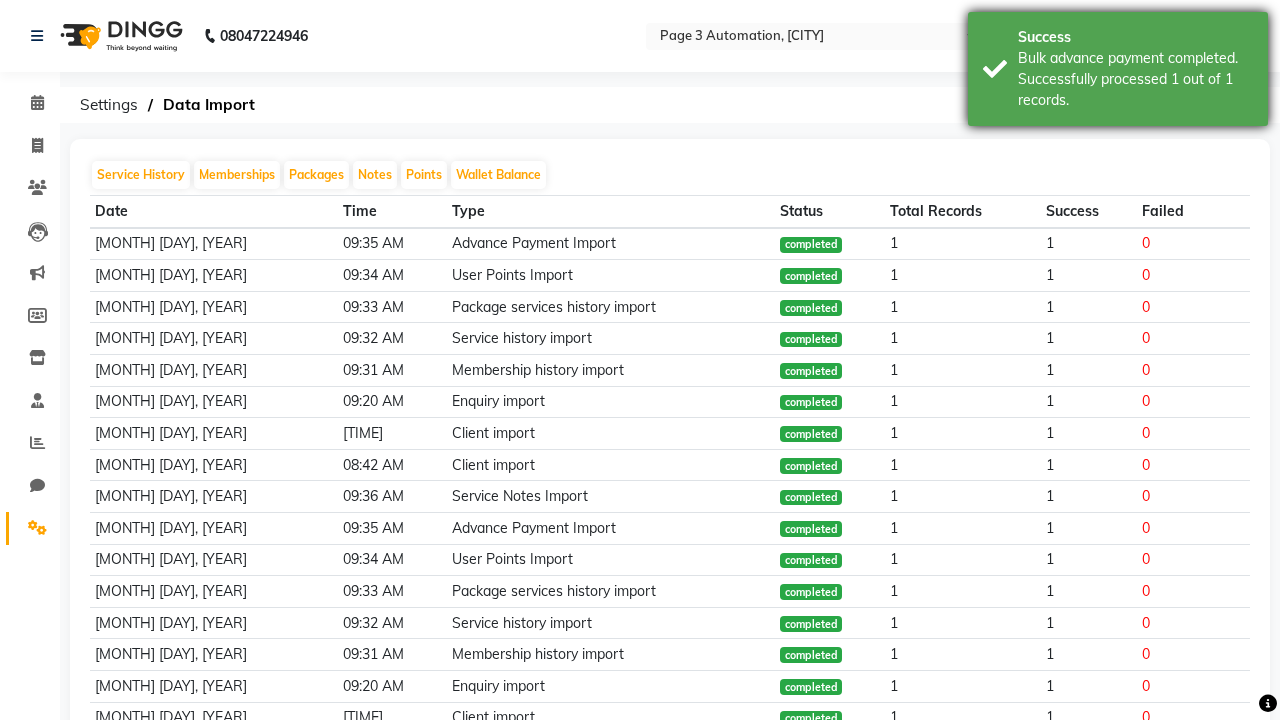 click on "Bulk advance payment completed. Successfully processed 1 out of 1 records." at bounding box center (1135, 79) 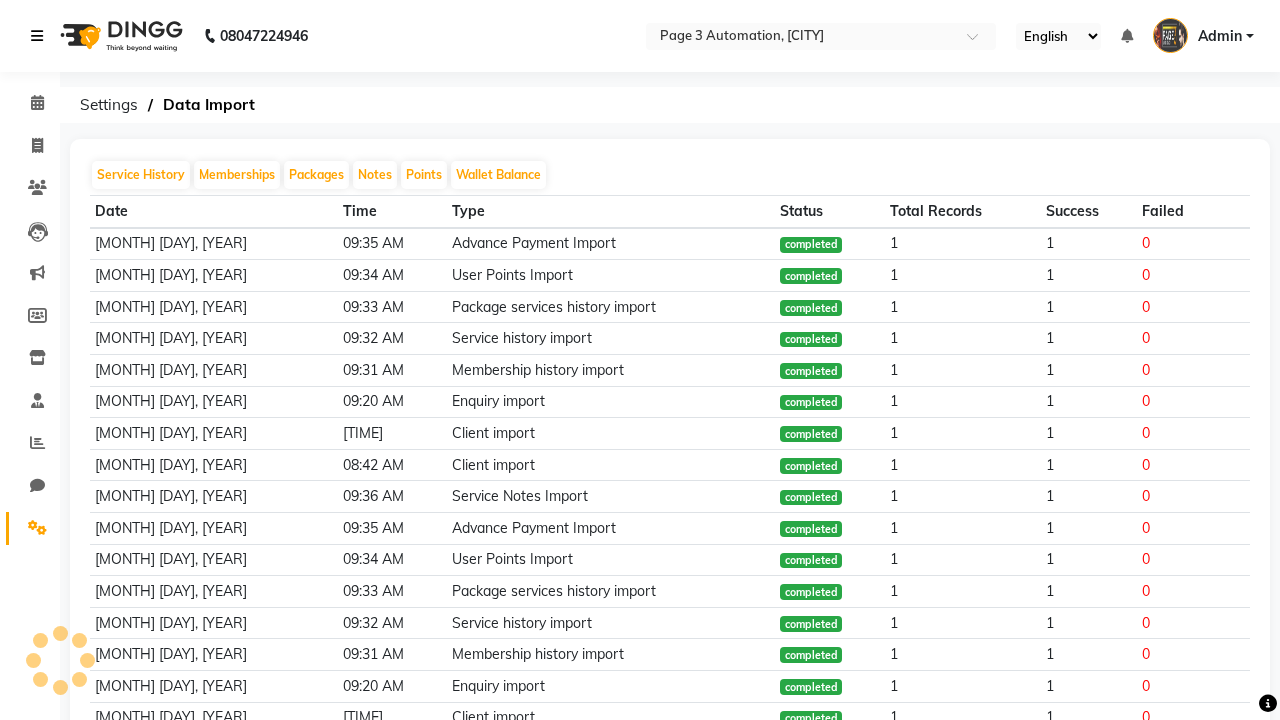 click at bounding box center (37, 36) 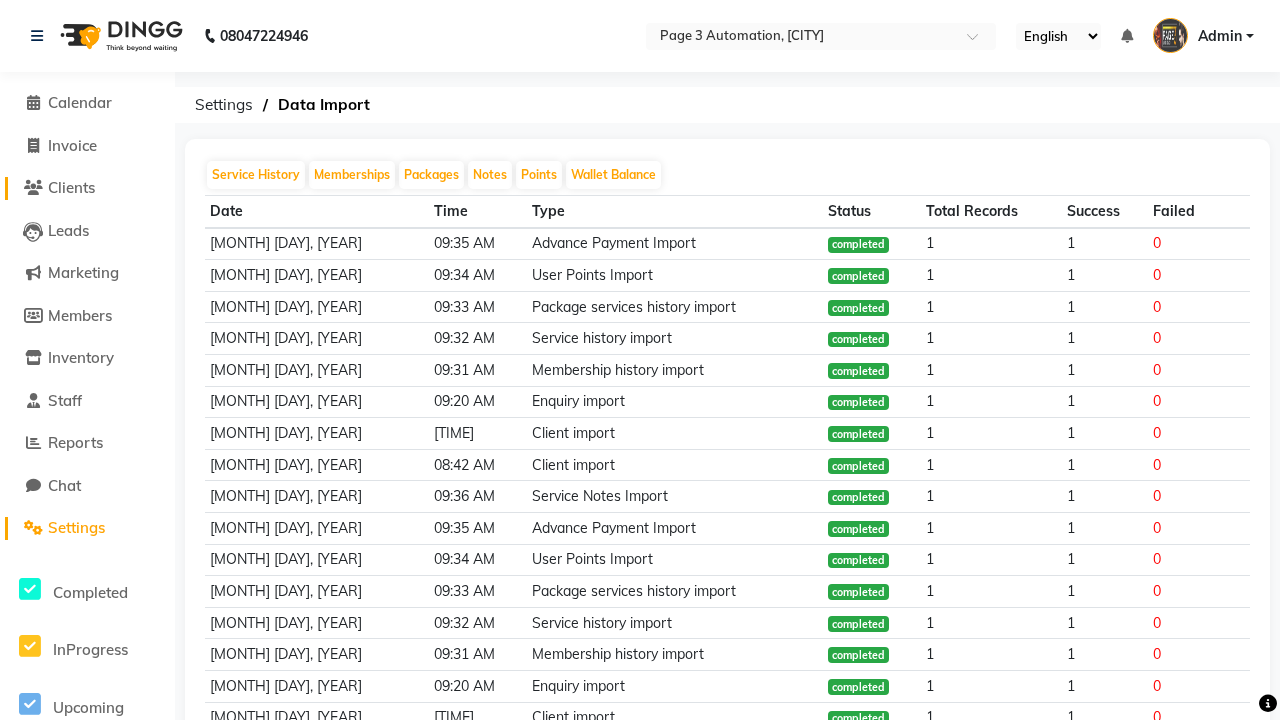 click on "Clients" 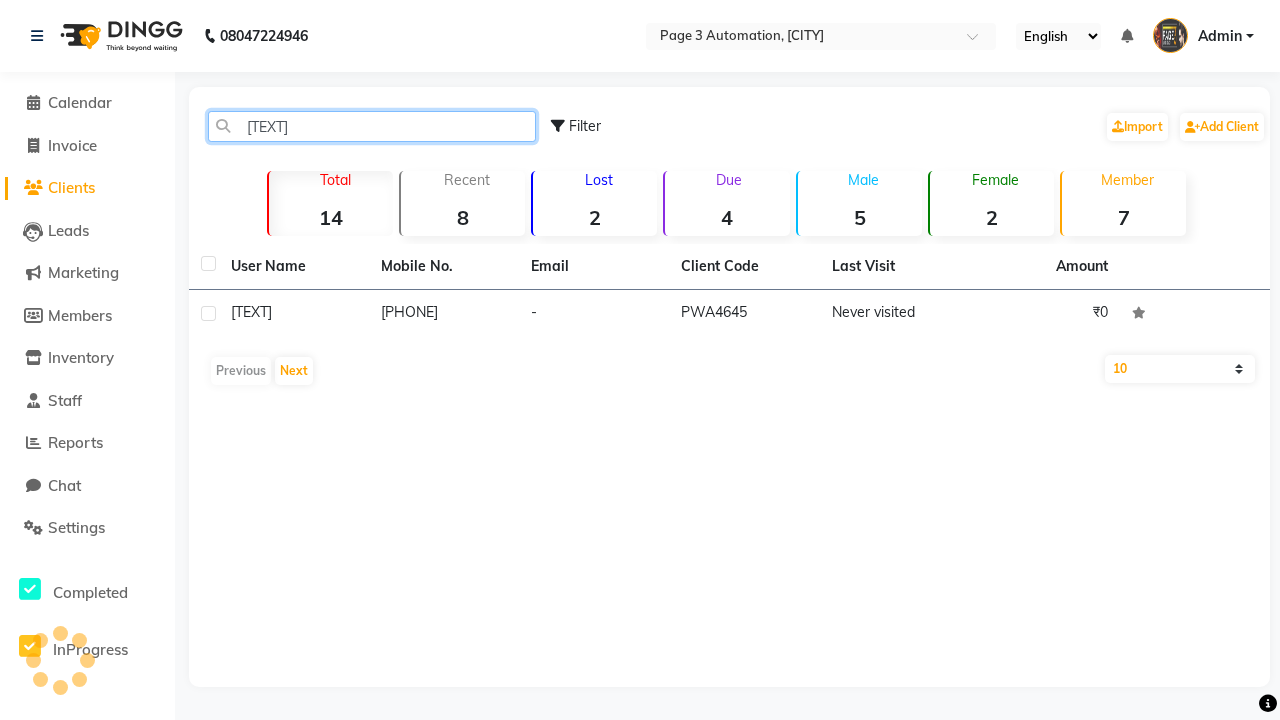 type on "[TEXT]" 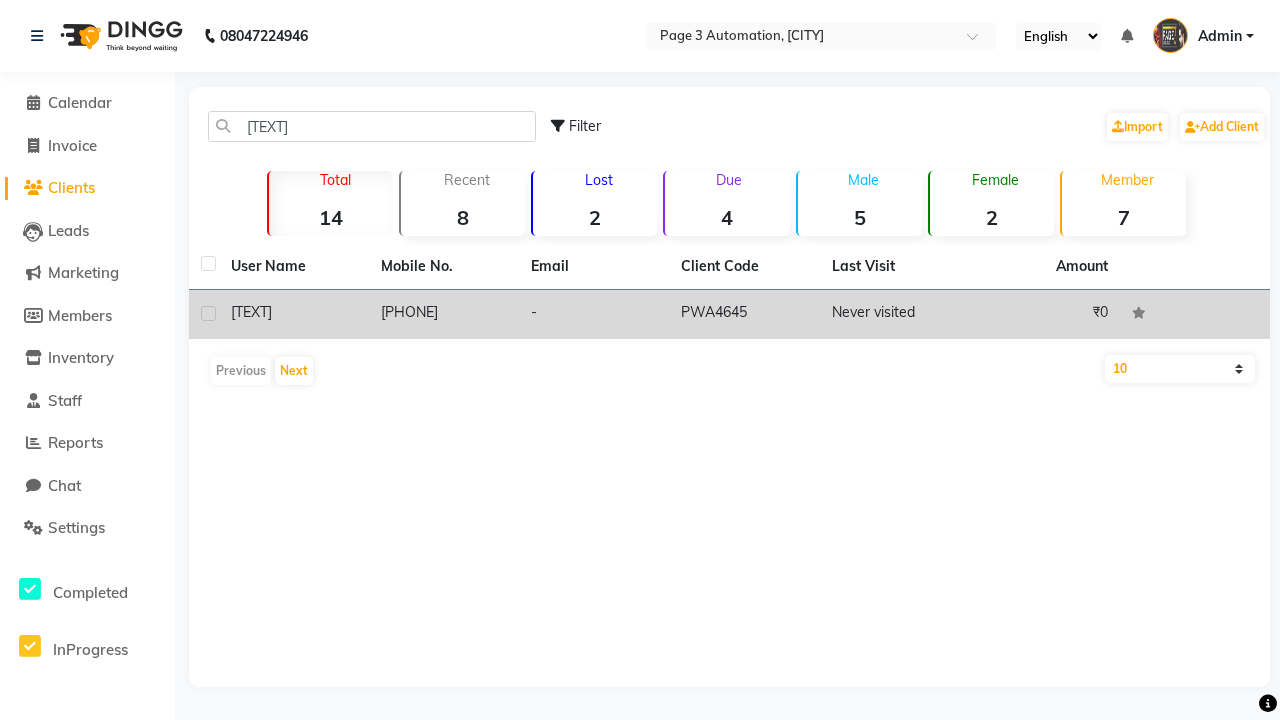 click on "PWA4645" 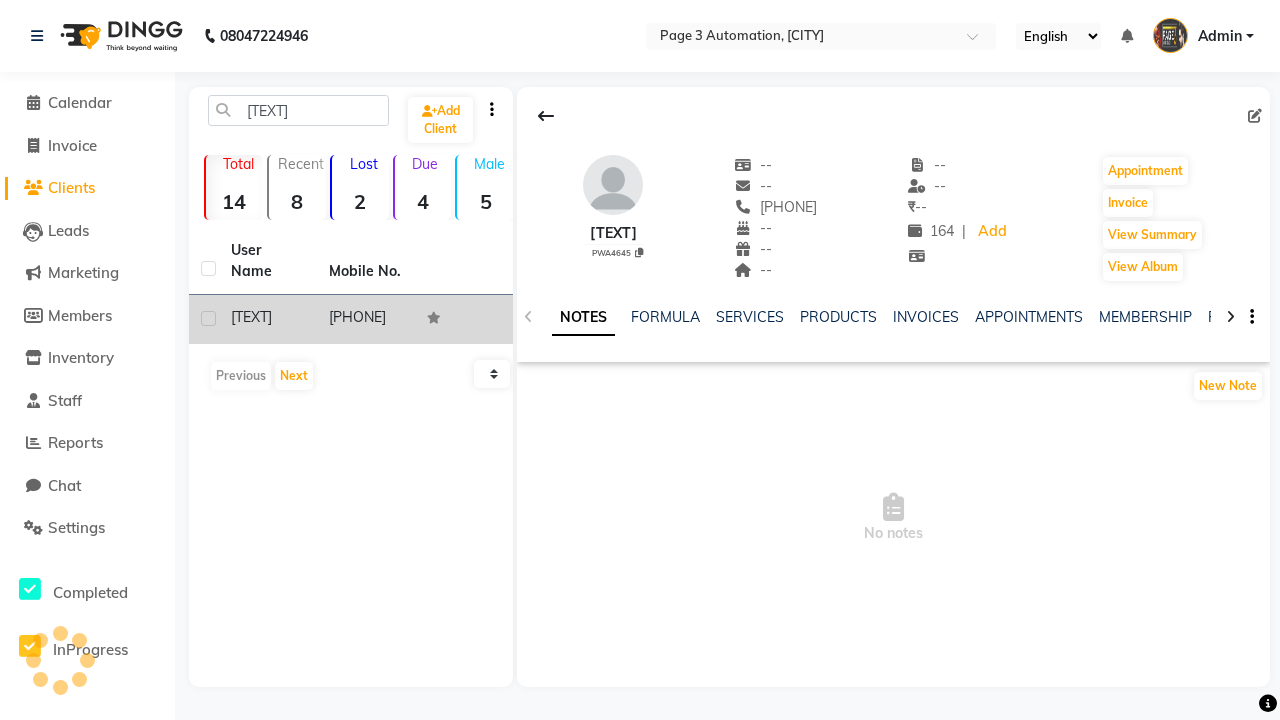 click on "WALLET" 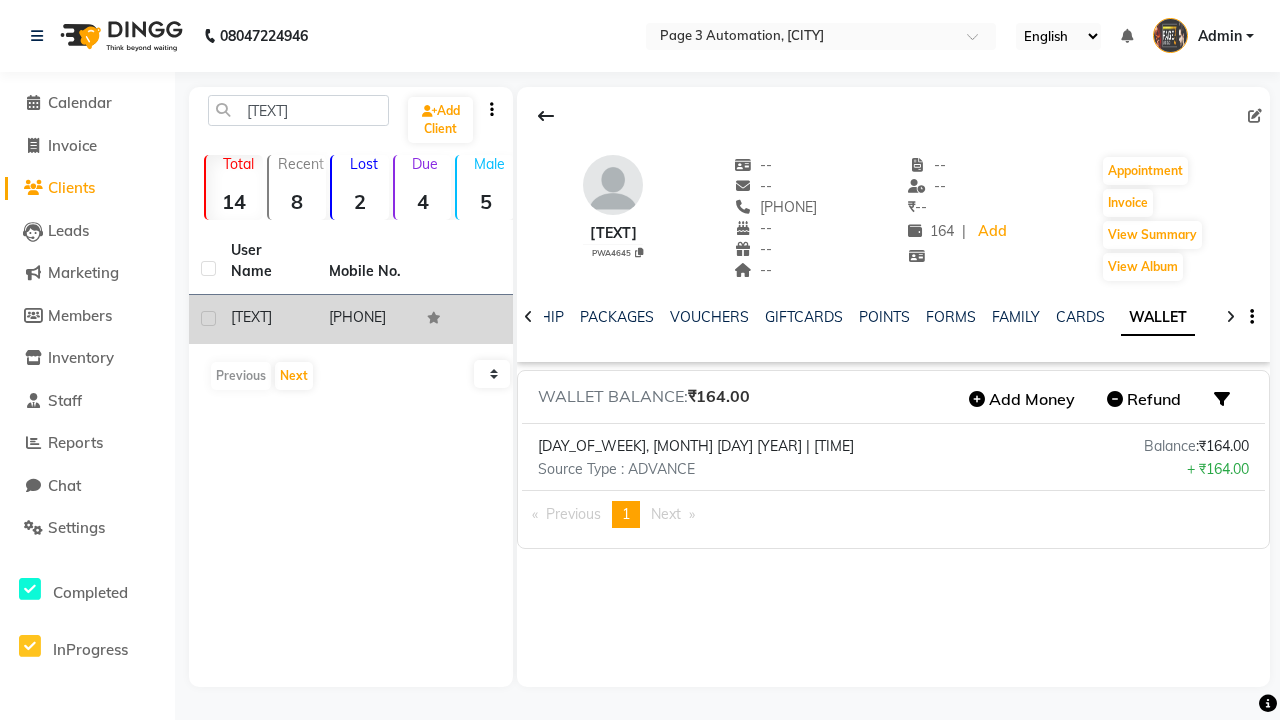 scroll, scrollTop: 0, scrollLeft: 402, axis: horizontal 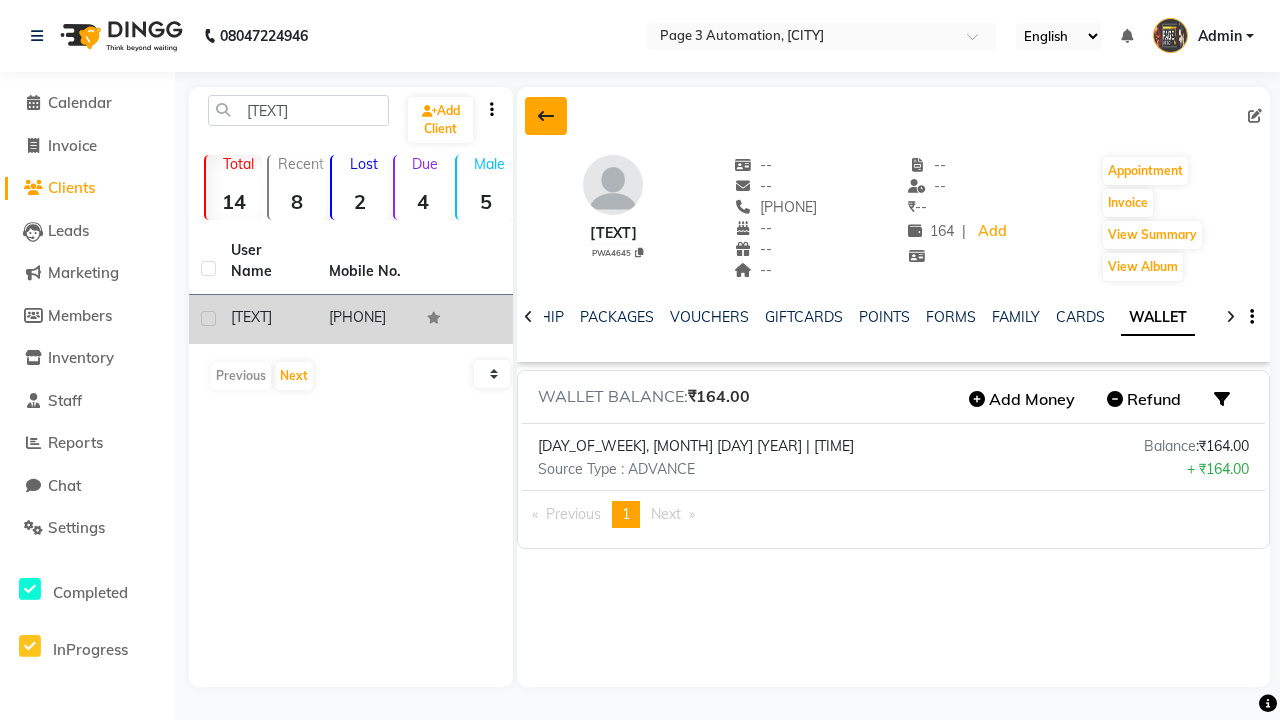 click 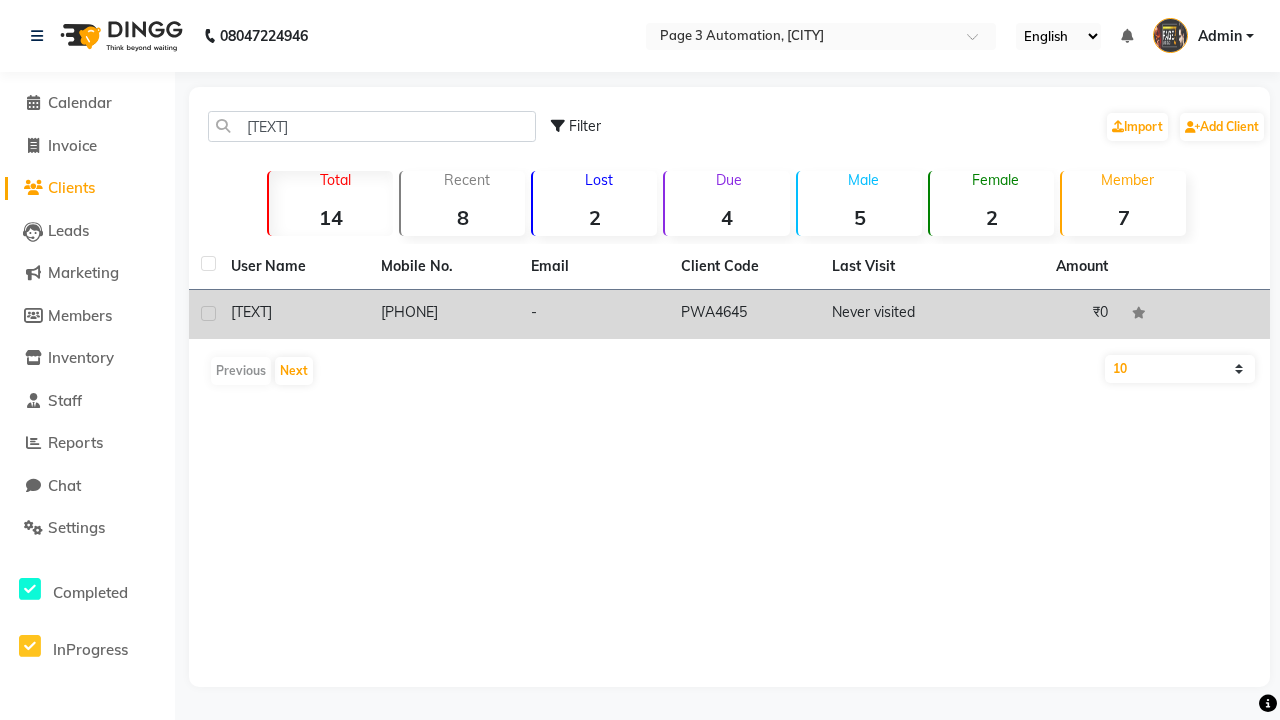 click 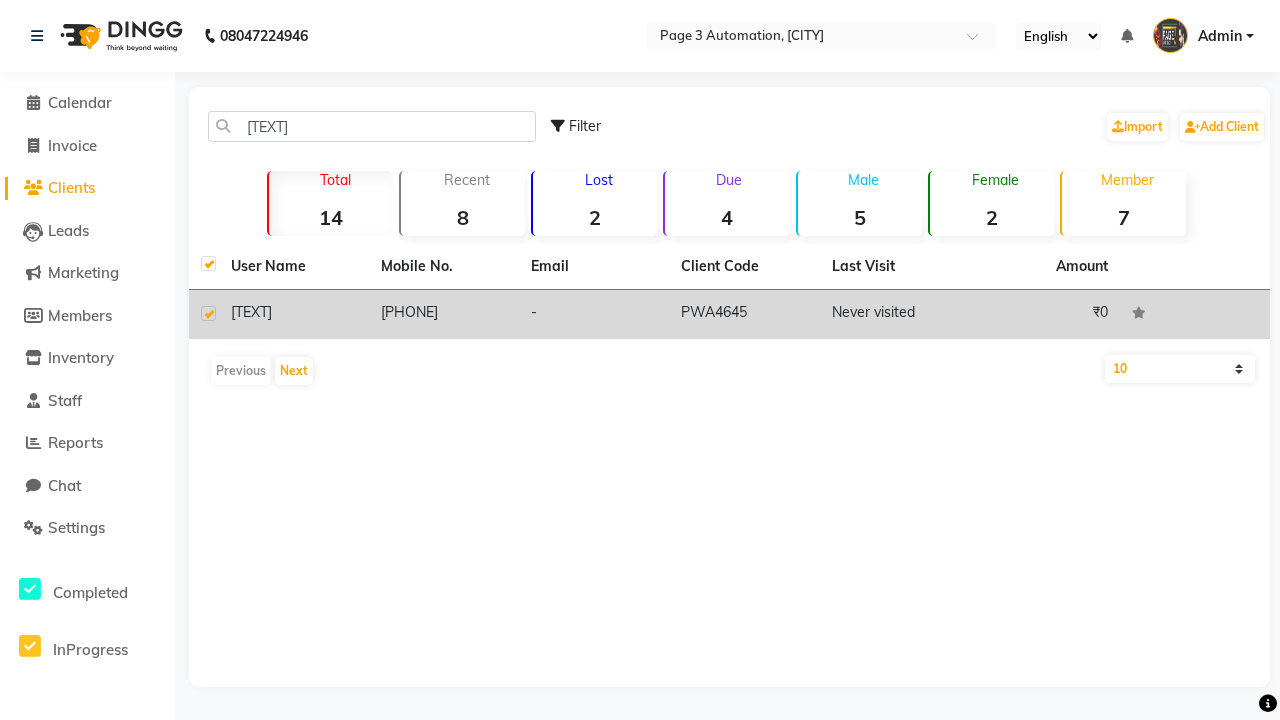 checkbox on "true" 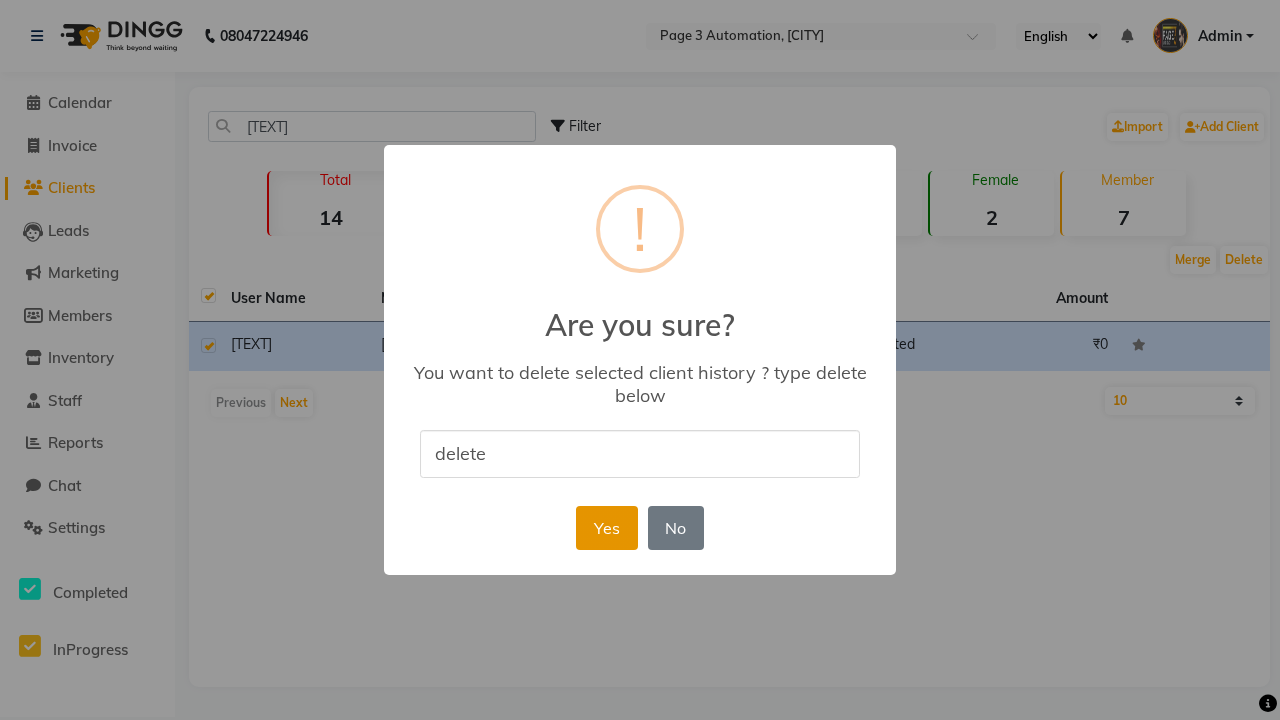 type on "delete" 